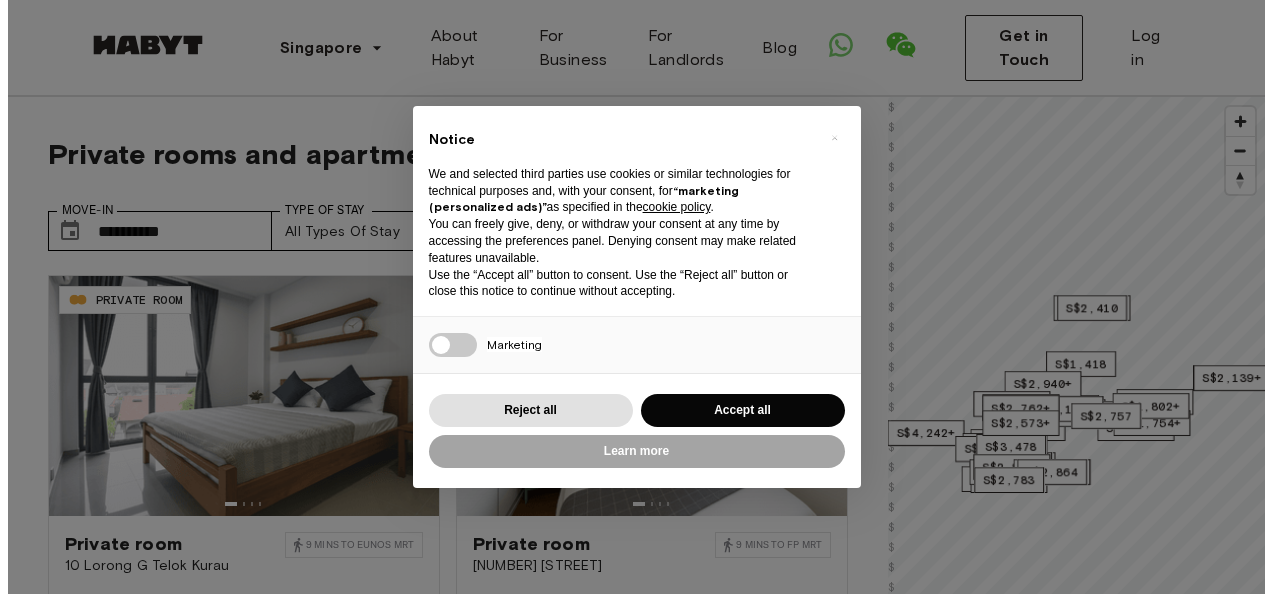 scroll, scrollTop: 100, scrollLeft: 0, axis: vertical 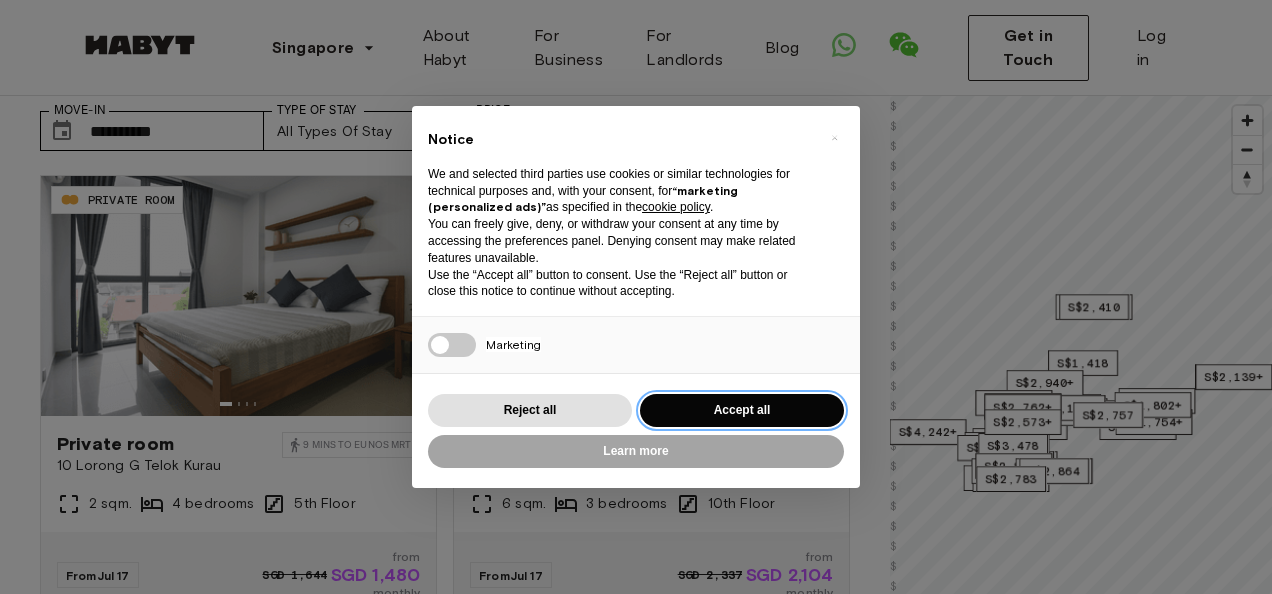 click on "Accept all" at bounding box center [742, 410] 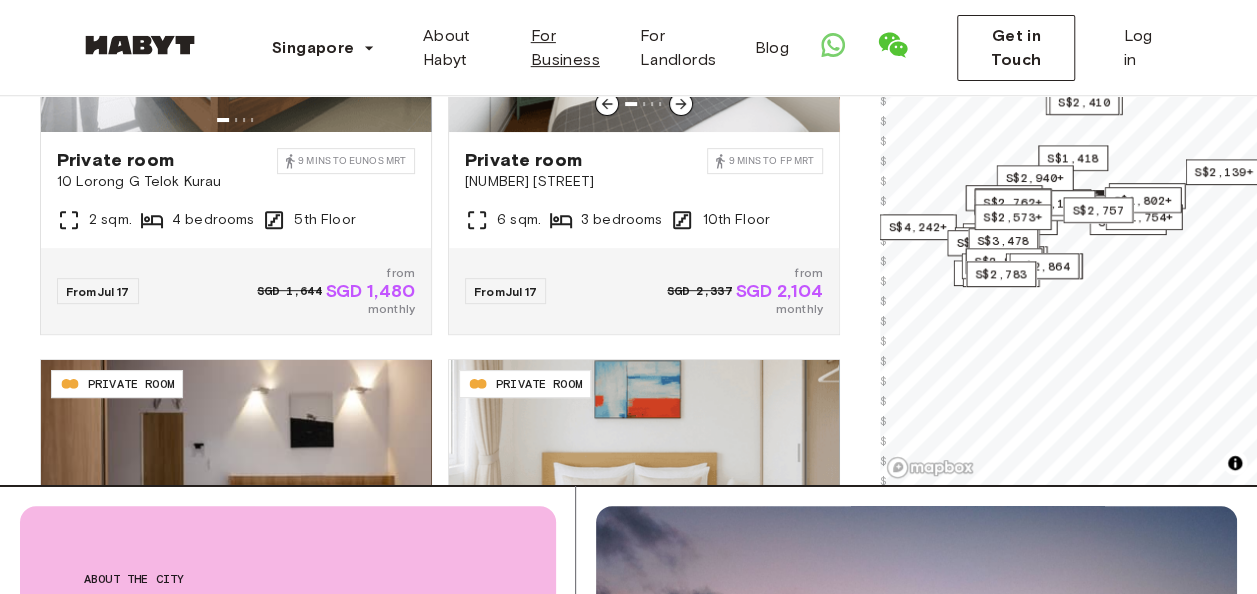 scroll, scrollTop: 100, scrollLeft: 0, axis: vertical 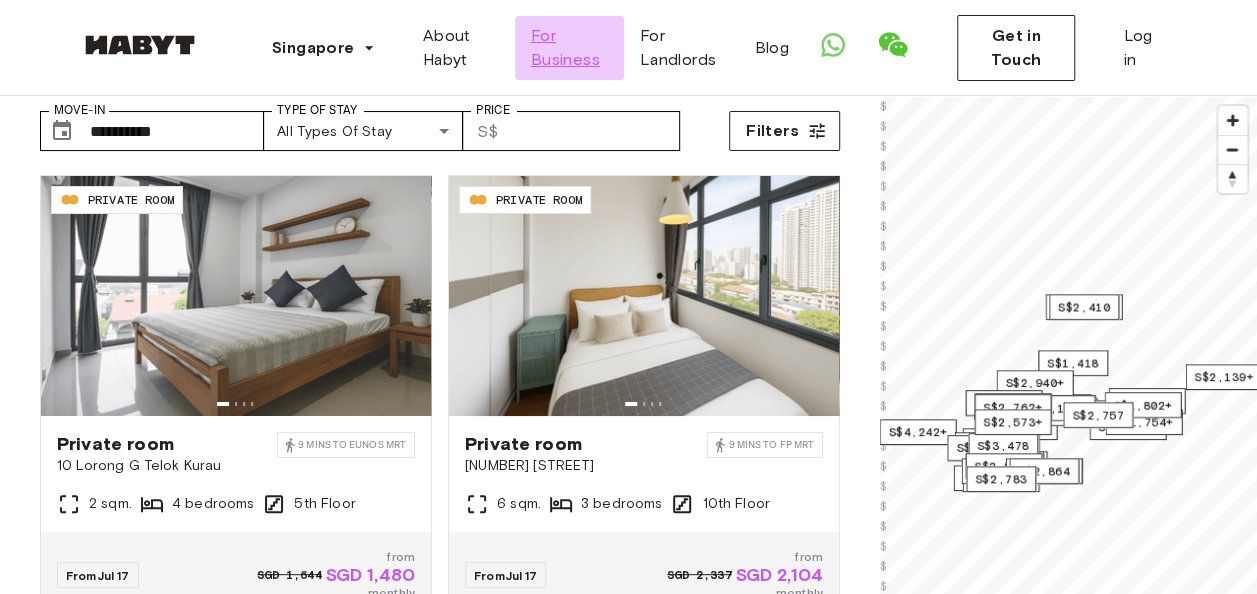 click on "For Business" at bounding box center [569, 48] 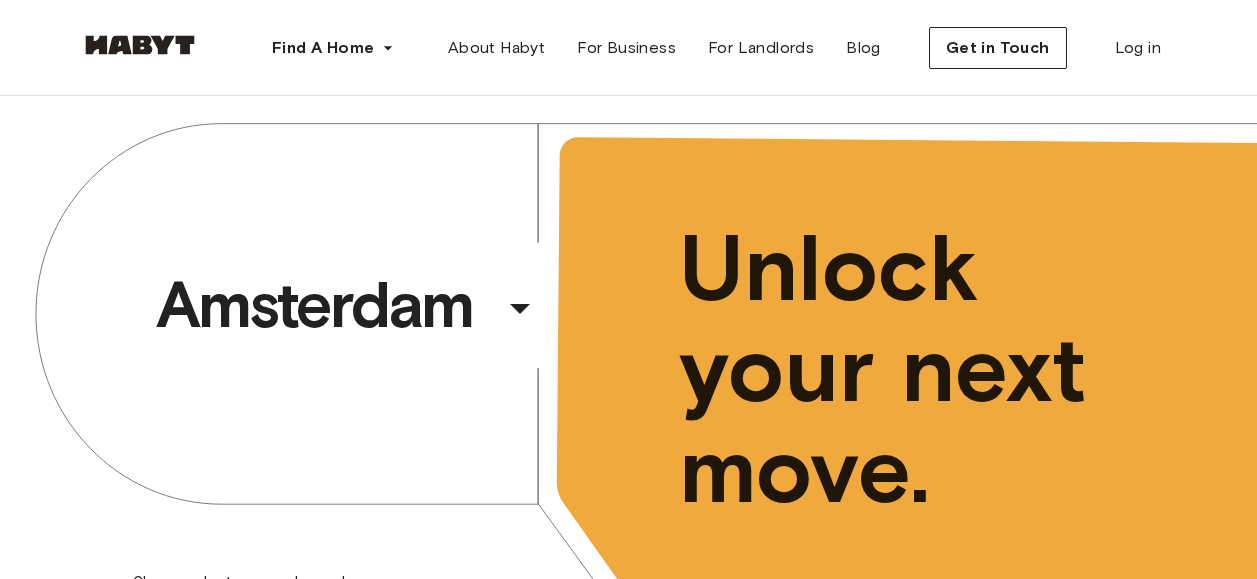 scroll, scrollTop: 300, scrollLeft: 0, axis: vertical 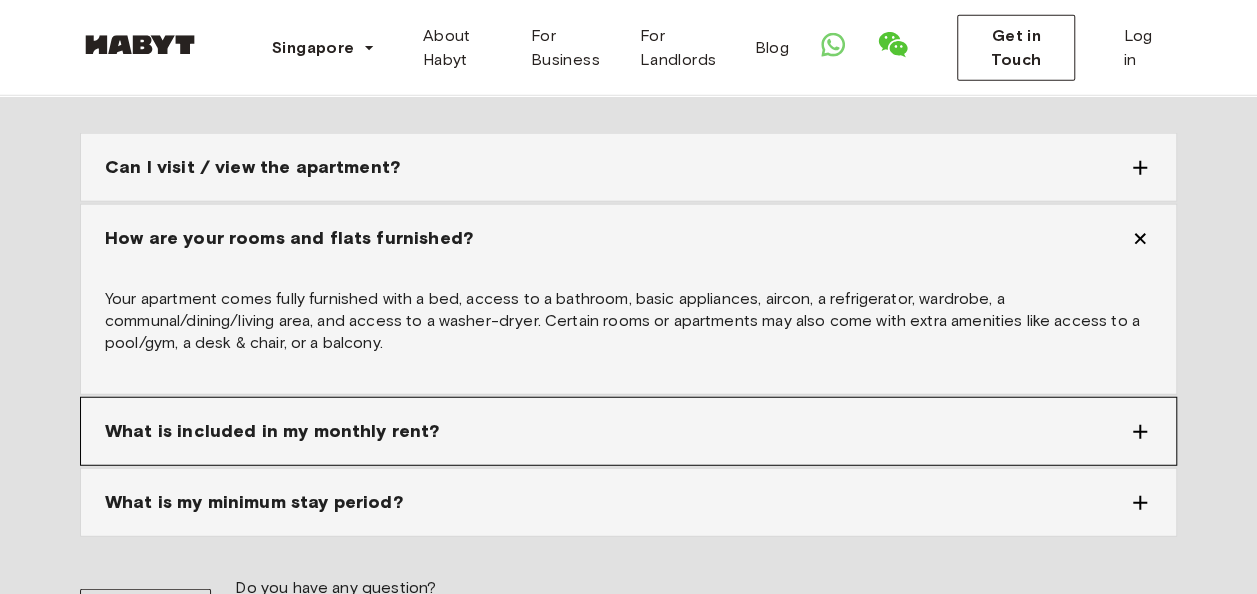 click 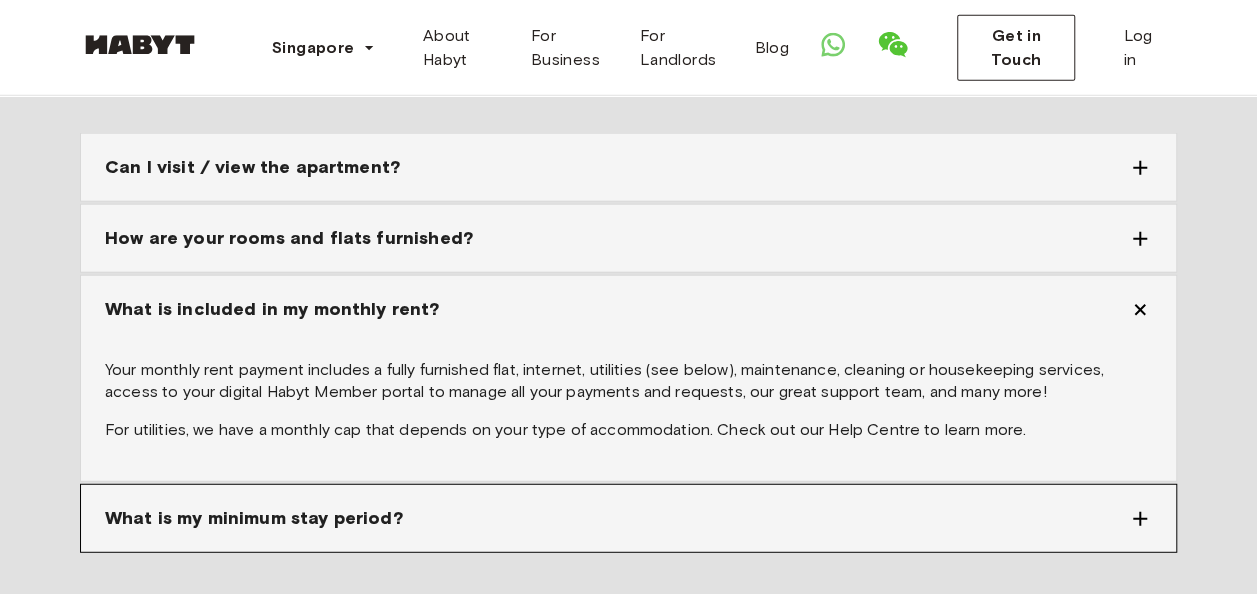 click 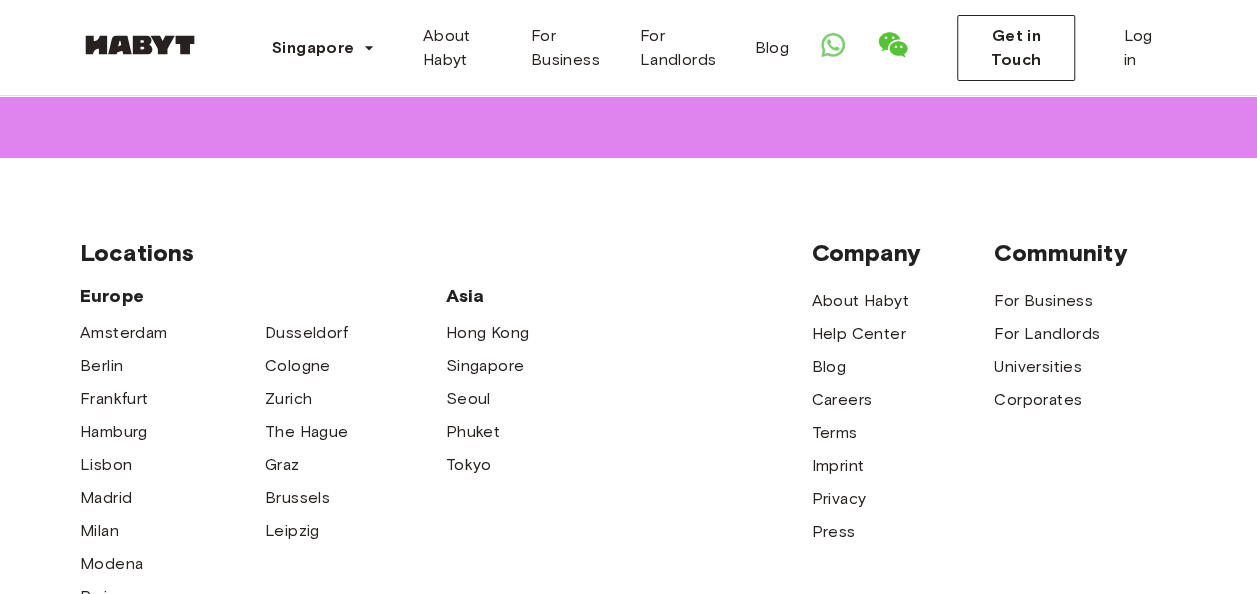 scroll, scrollTop: 3600, scrollLeft: 0, axis: vertical 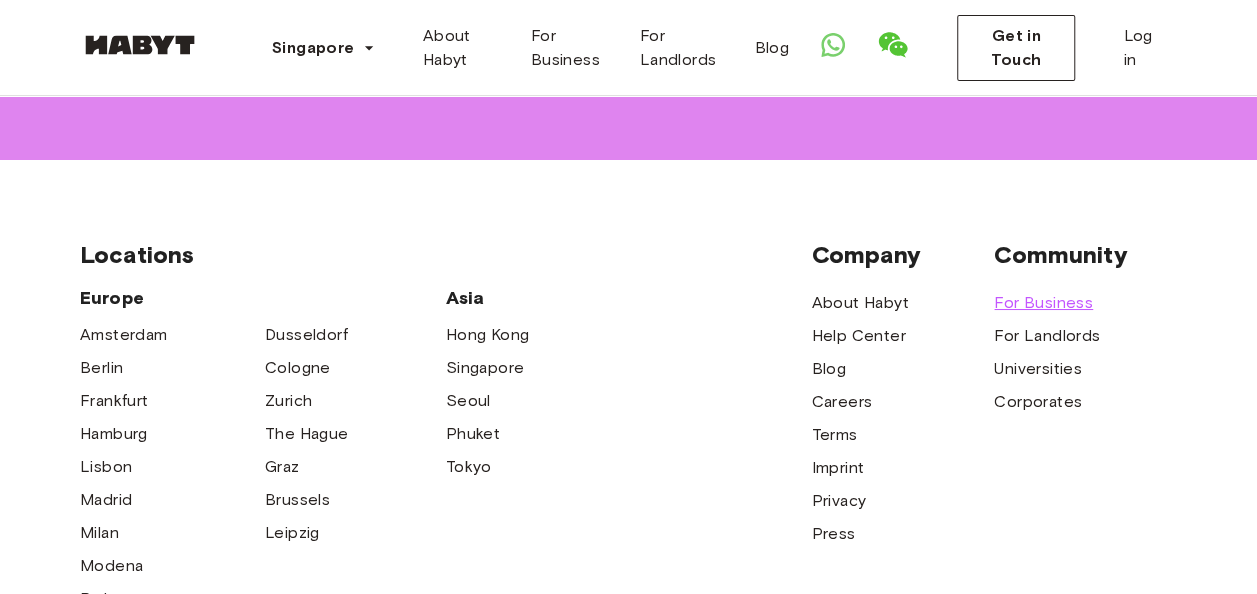 click on "For Business" at bounding box center [1043, 303] 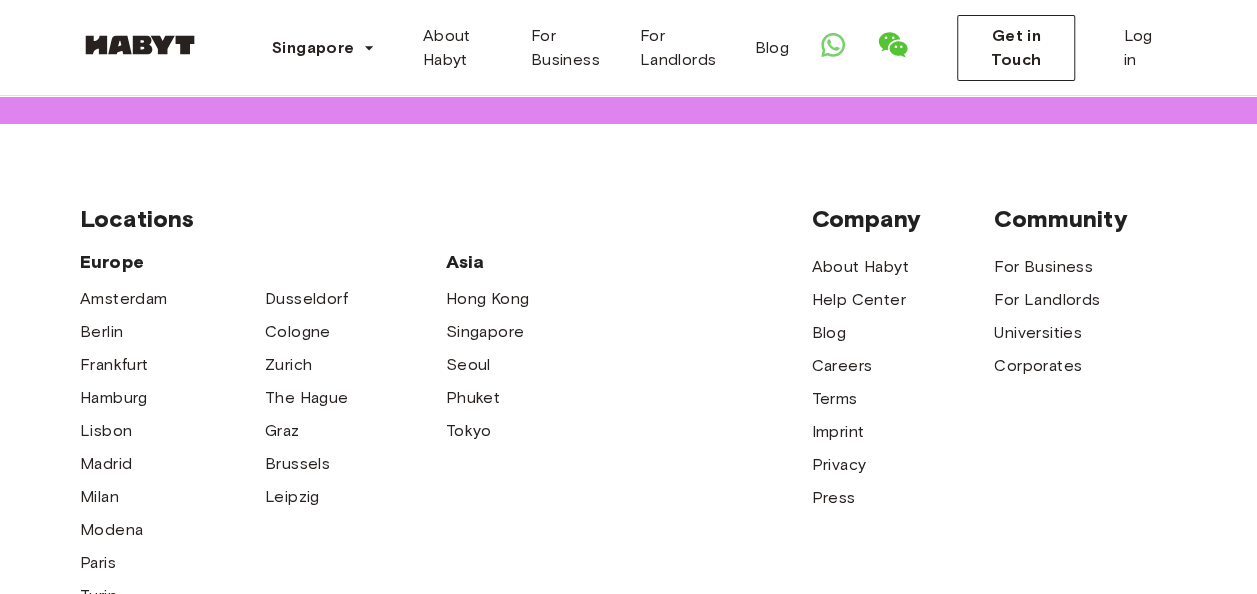 scroll, scrollTop: 3633, scrollLeft: 0, axis: vertical 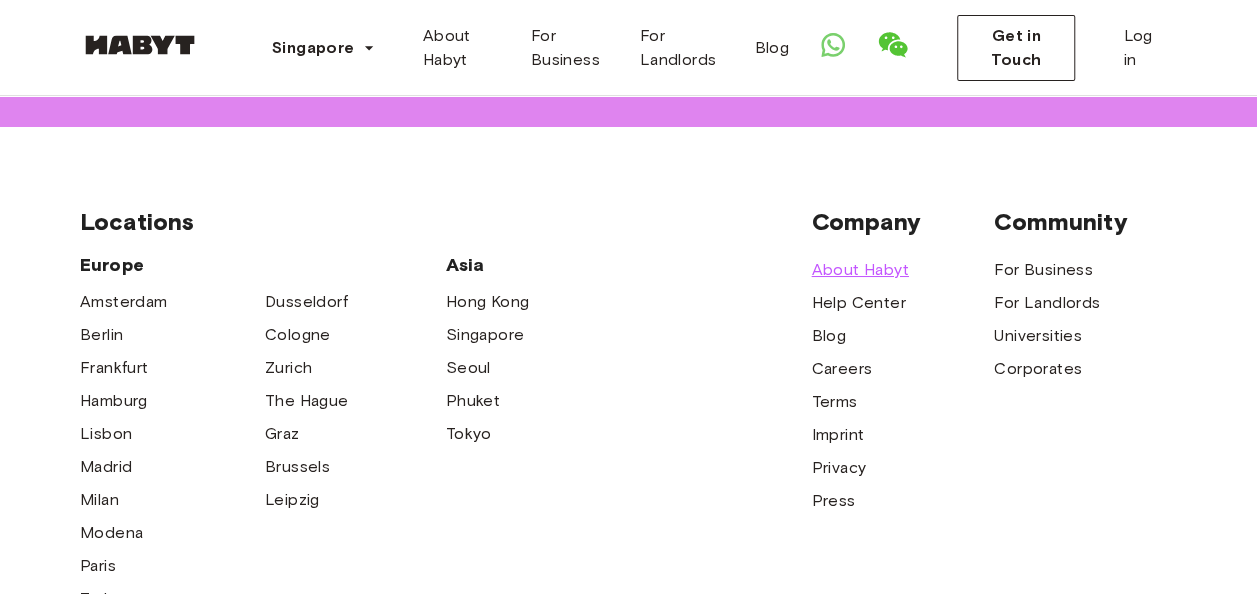click on "About Habyt" at bounding box center (859, 270) 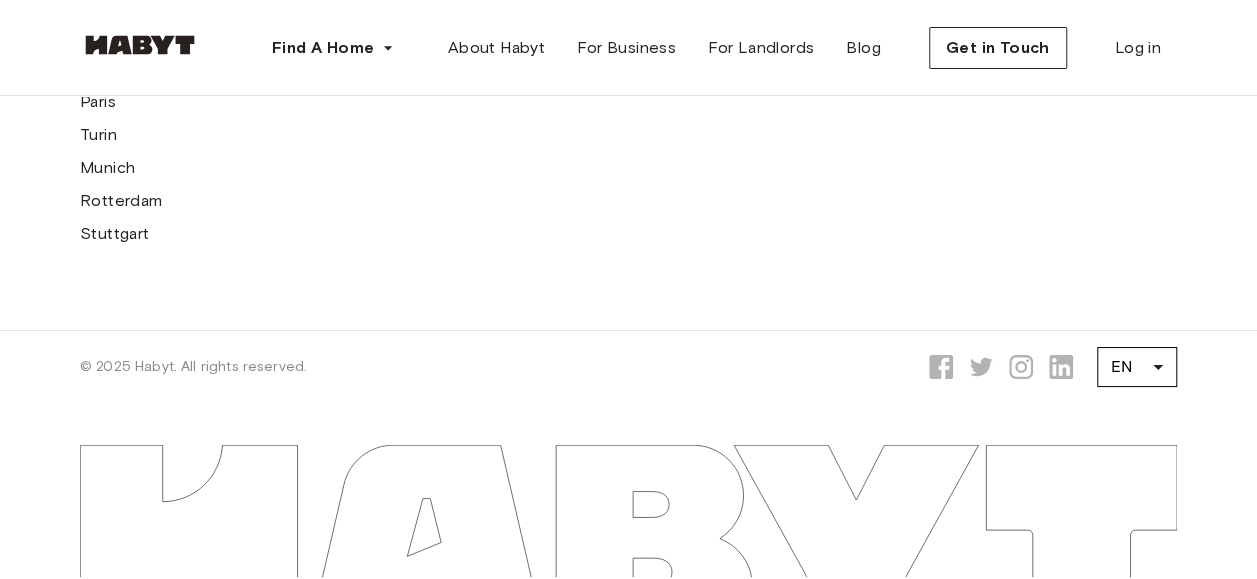 scroll, scrollTop: 6200, scrollLeft: 0, axis: vertical 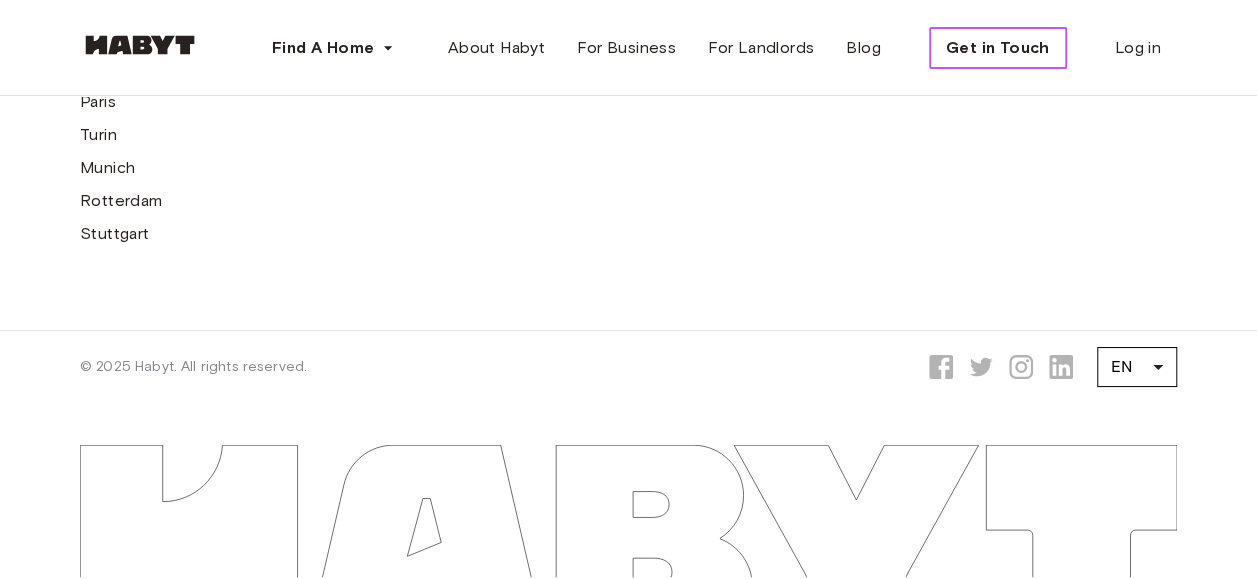 click on "Get in Touch" at bounding box center (998, 48) 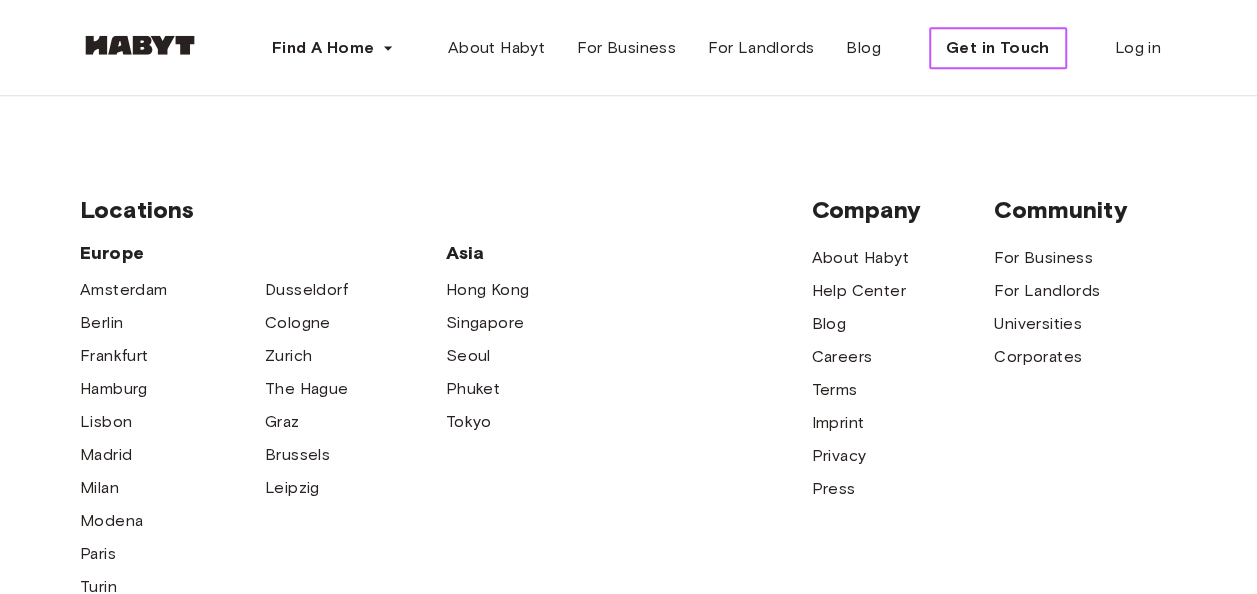 scroll, scrollTop: 800, scrollLeft: 0, axis: vertical 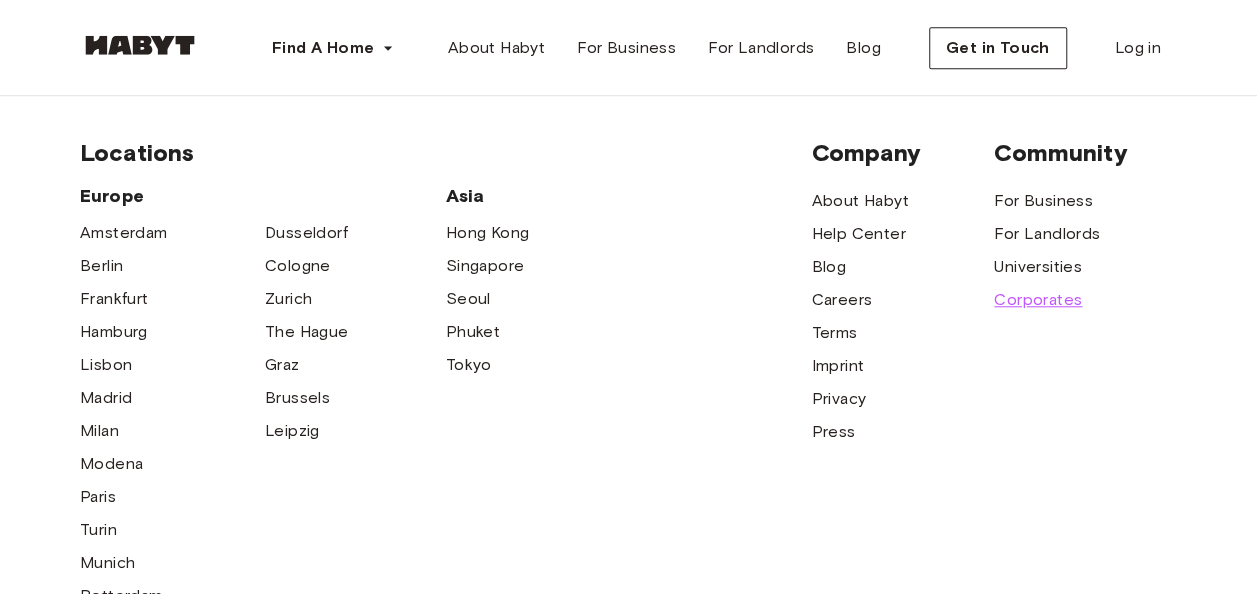 click on "Corporates" at bounding box center [1038, 300] 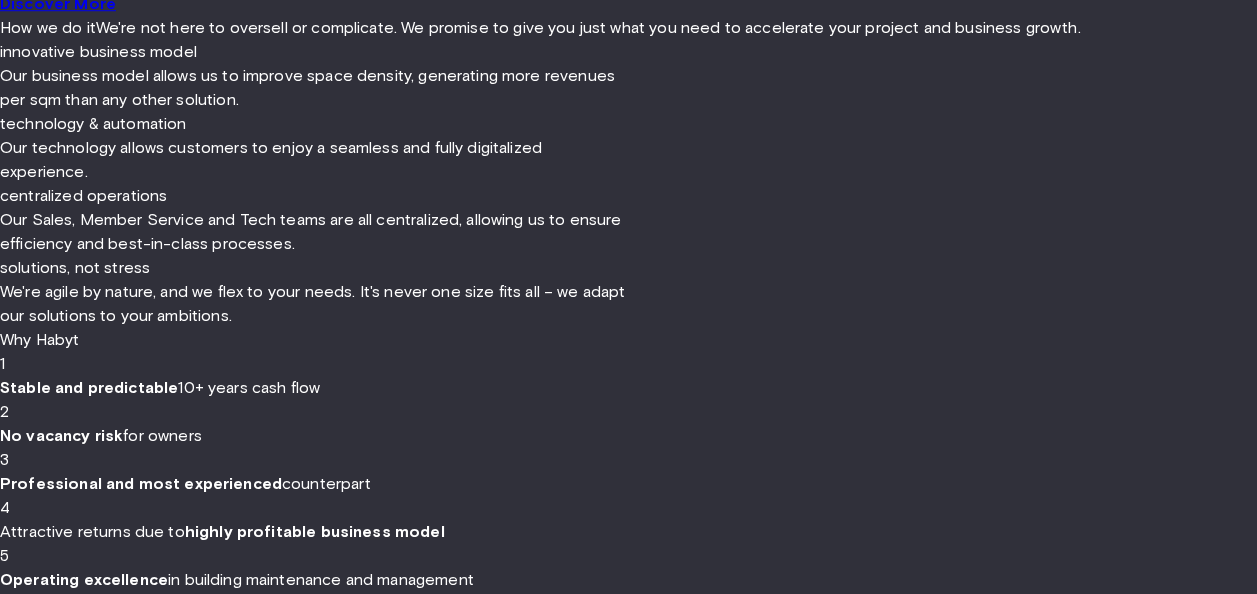 scroll, scrollTop: 0, scrollLeft: 0, axis: both 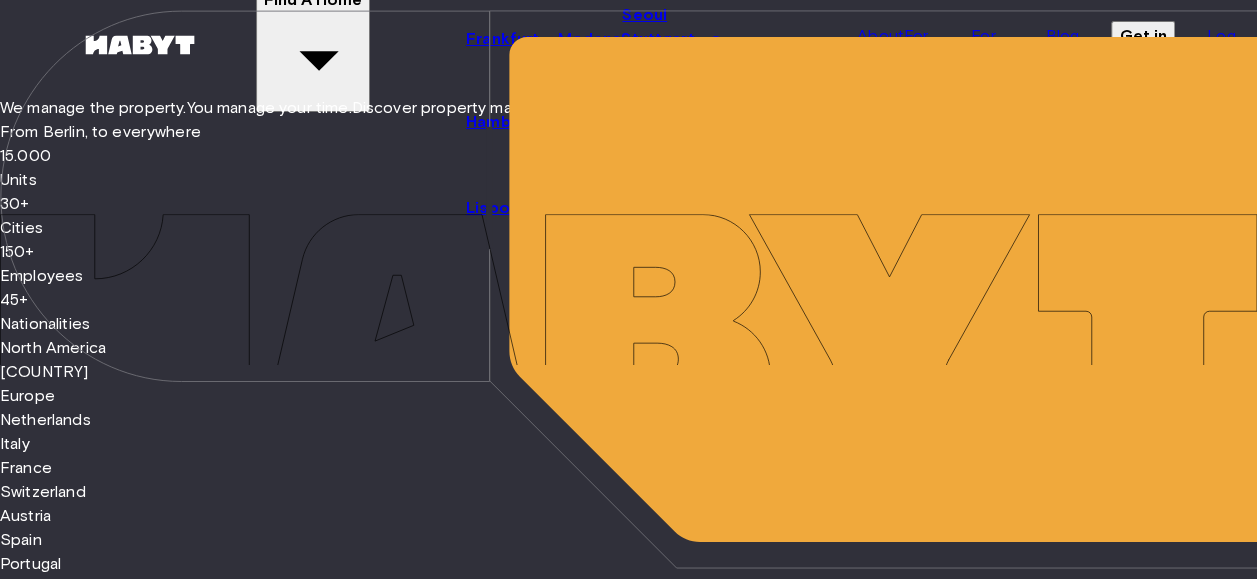 click on "Singapore" at bounding box center [662, -45] 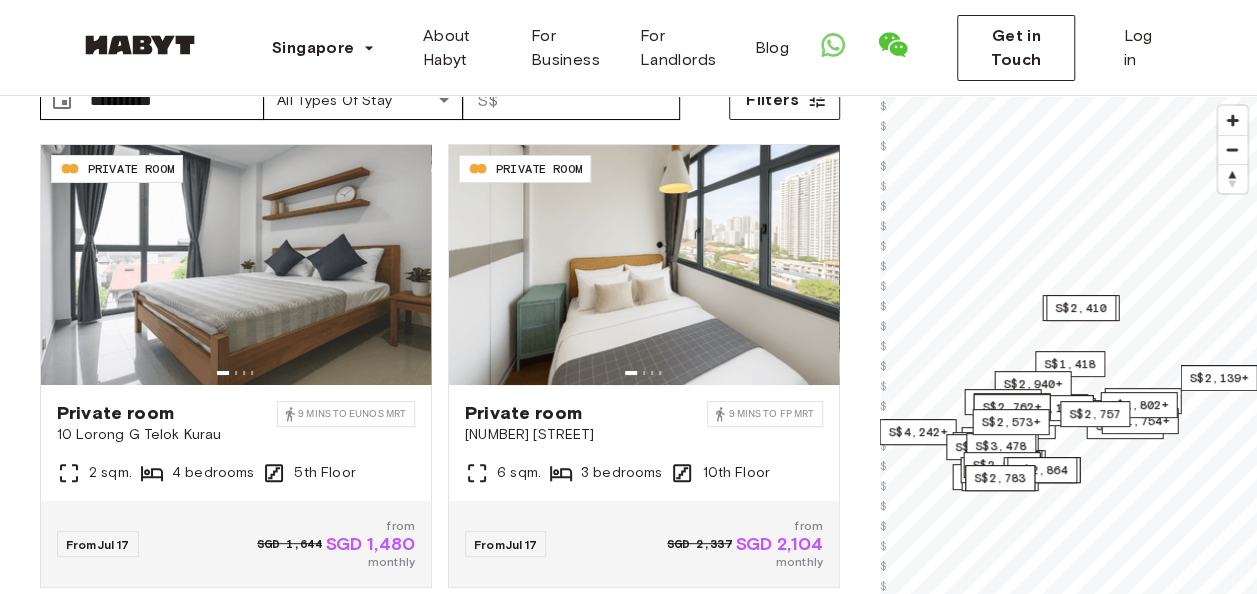 scroll, scrollTop: 100, scrollLeft: 0, axis: vertical 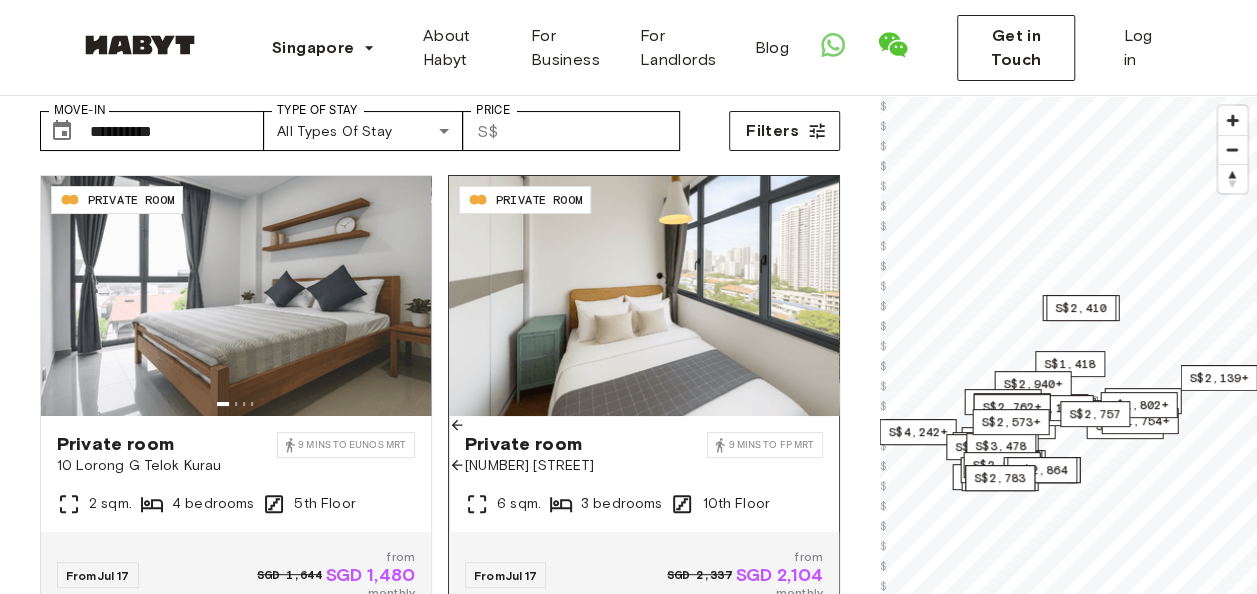 click 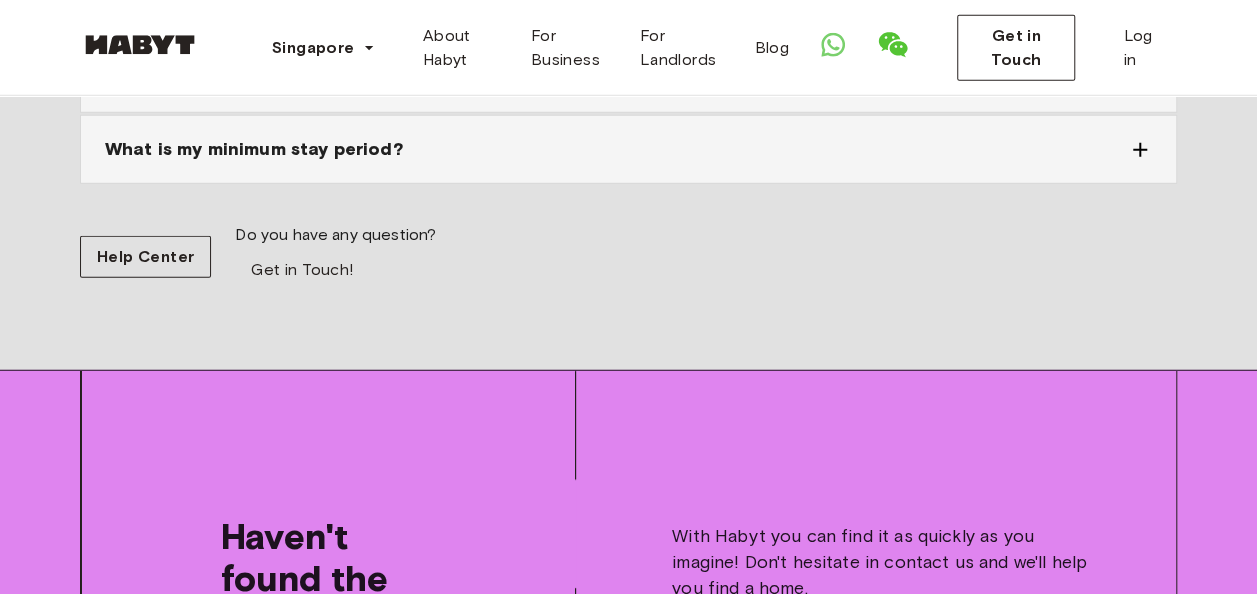 scroll, scrollTop: 2800, scrollLeft: 0, axis: vertical 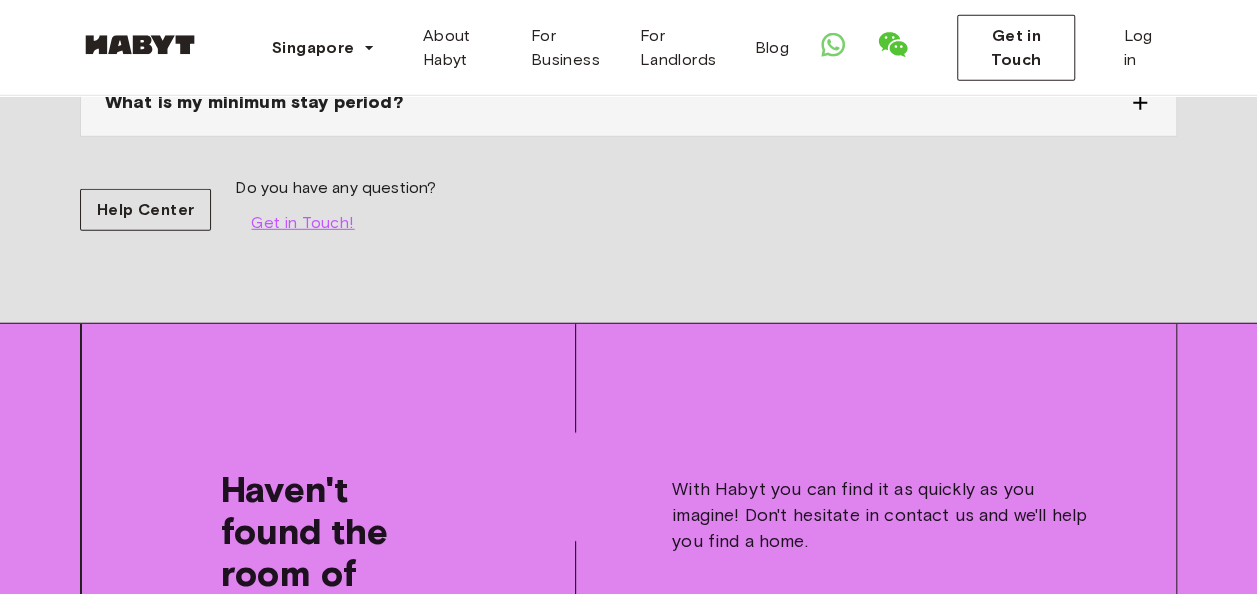 click on "Get in Touch!" at bounding box center [302, 223] 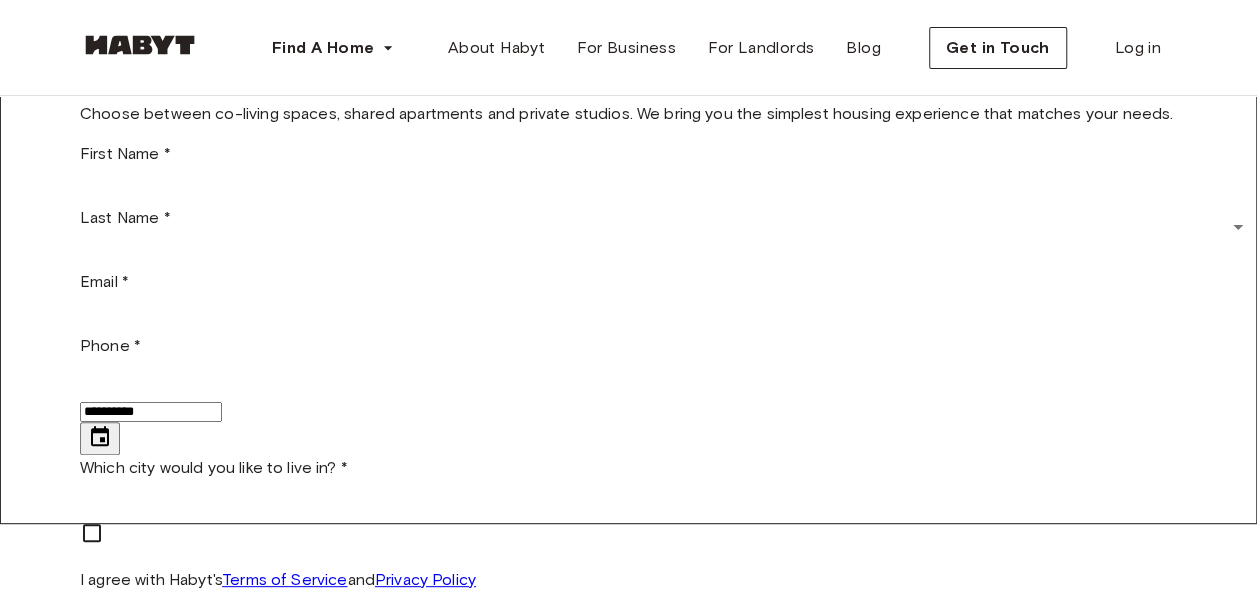 scroll, scrollTop: 0, scrollLeft: 0, axis: both 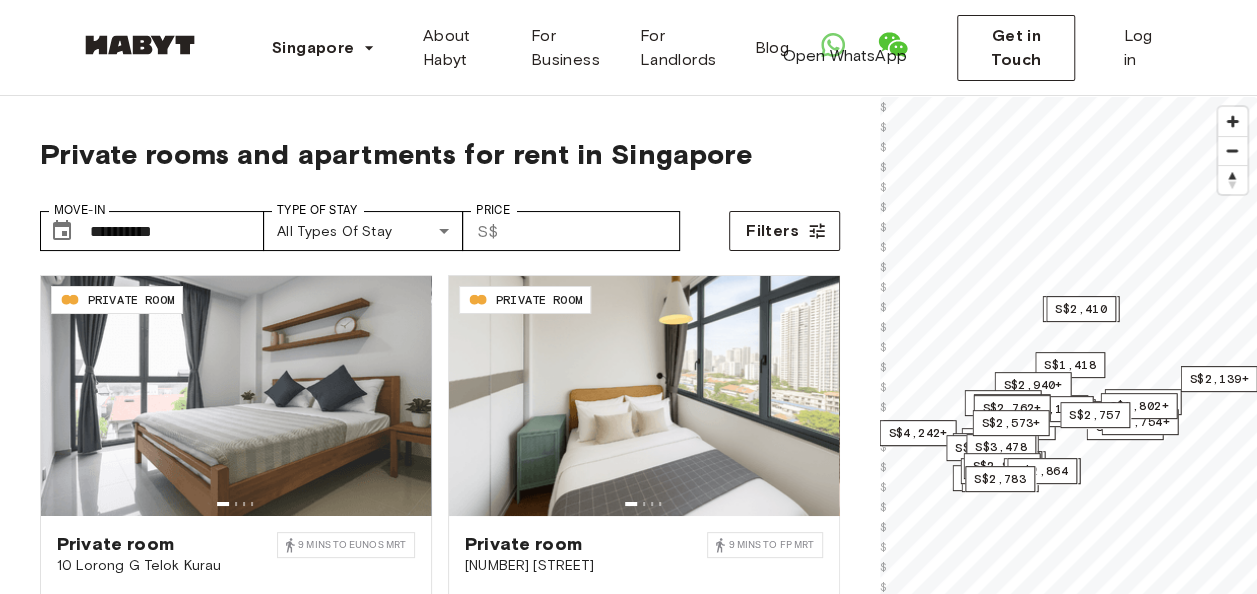 click 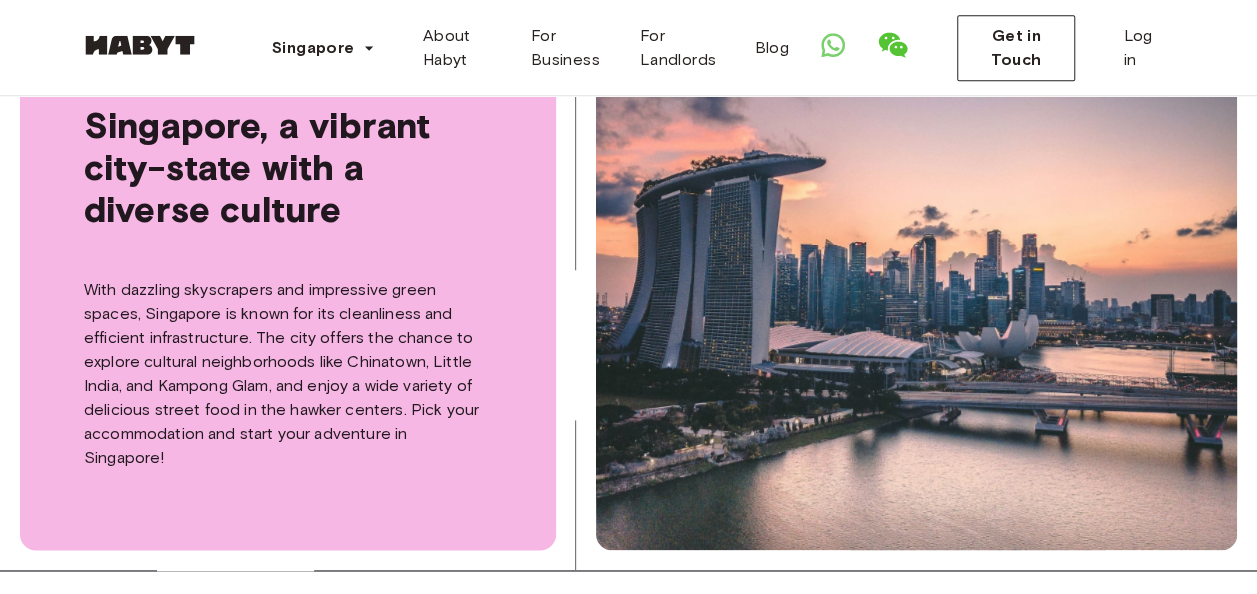 scroll, scrollTop: 1300, scrollLeft: 0, axis: vertical 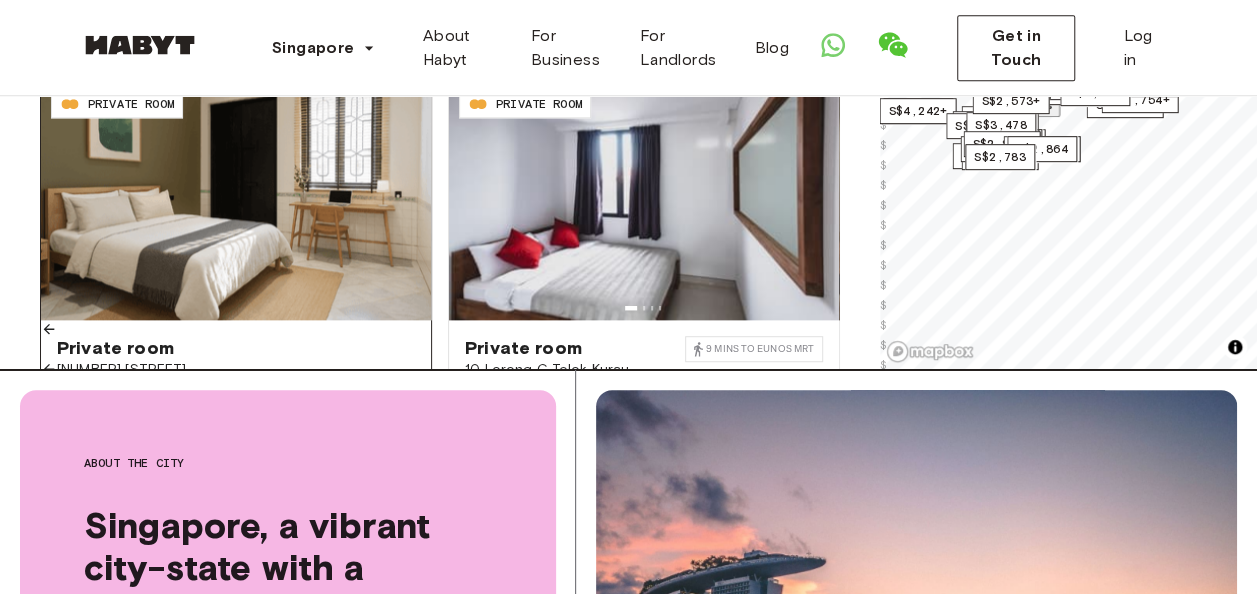 click at bounding box center (236, 200) 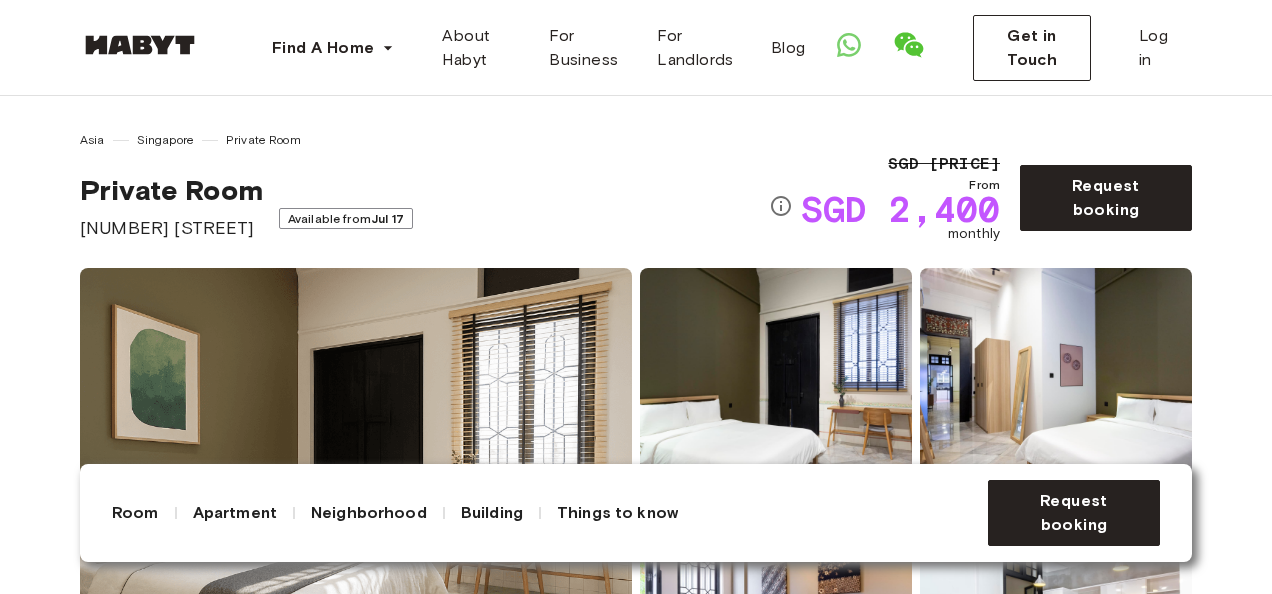 scroll, scrollTop: 0, scrollLeft: 0, axis: both 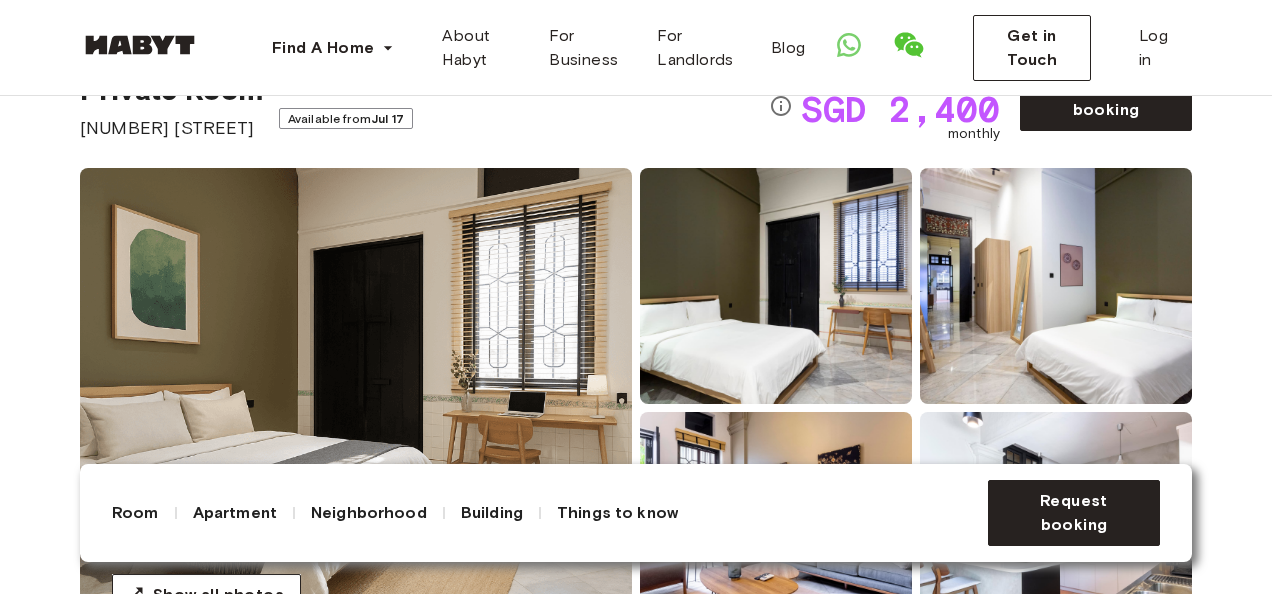 click on "Building" at bounding box center [492, 513] 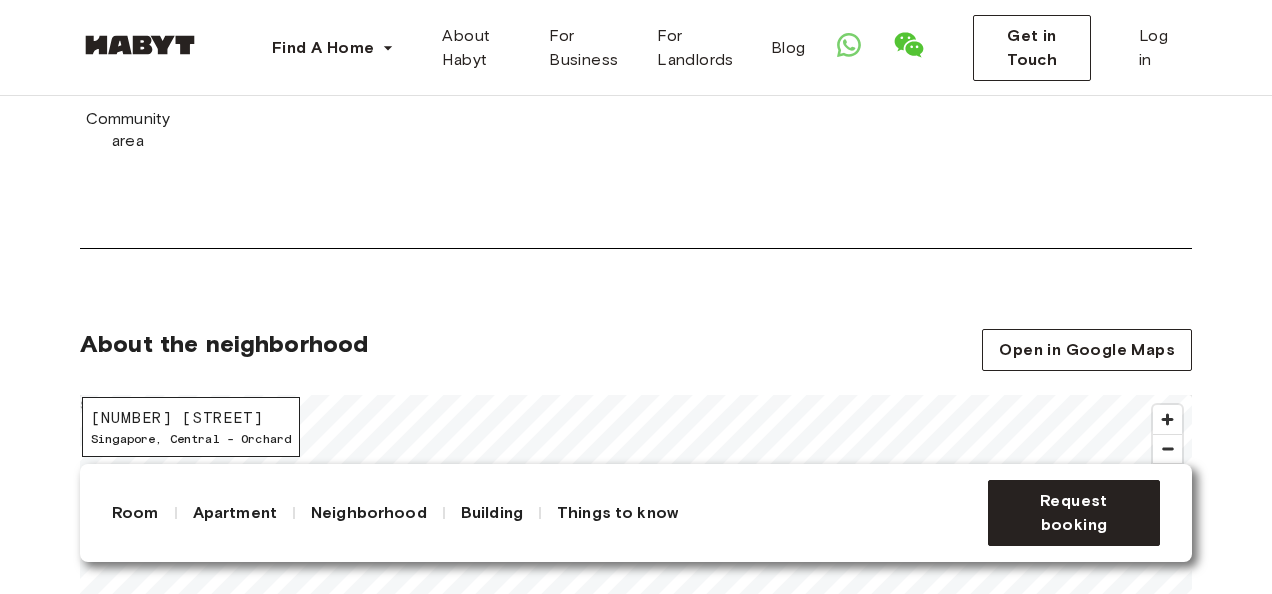 scroll, scrollTop: 2264, scrollLeft: 0, axis: vertical 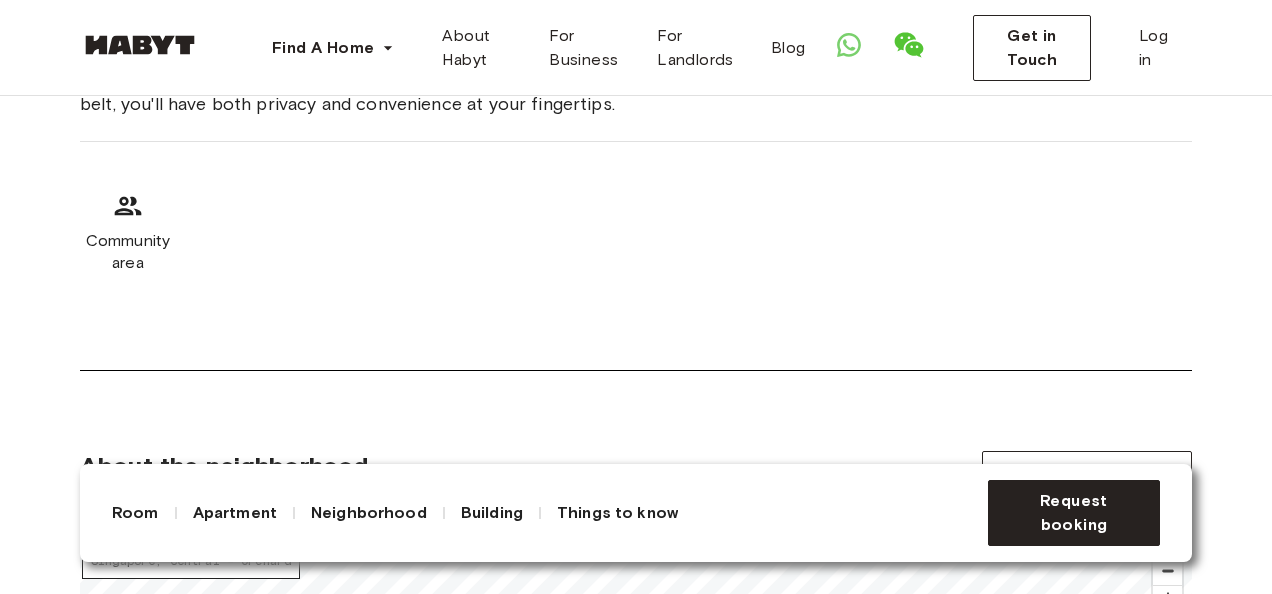 click 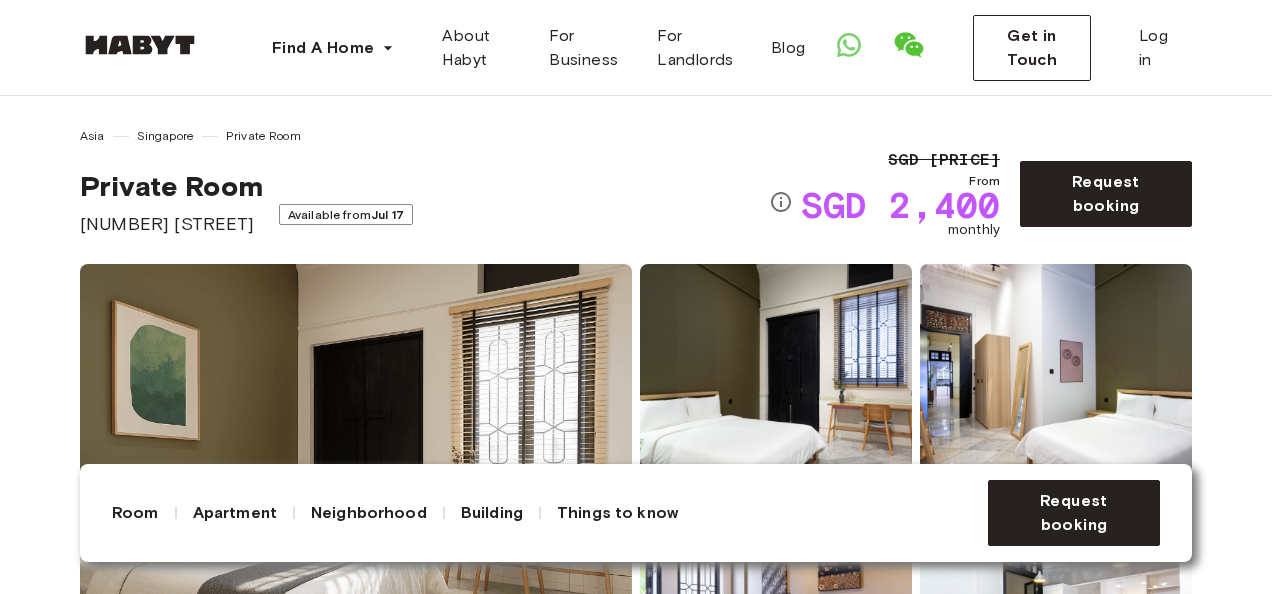 scroll, scrollTop: 0, scrollLeft: 0, axis: both 